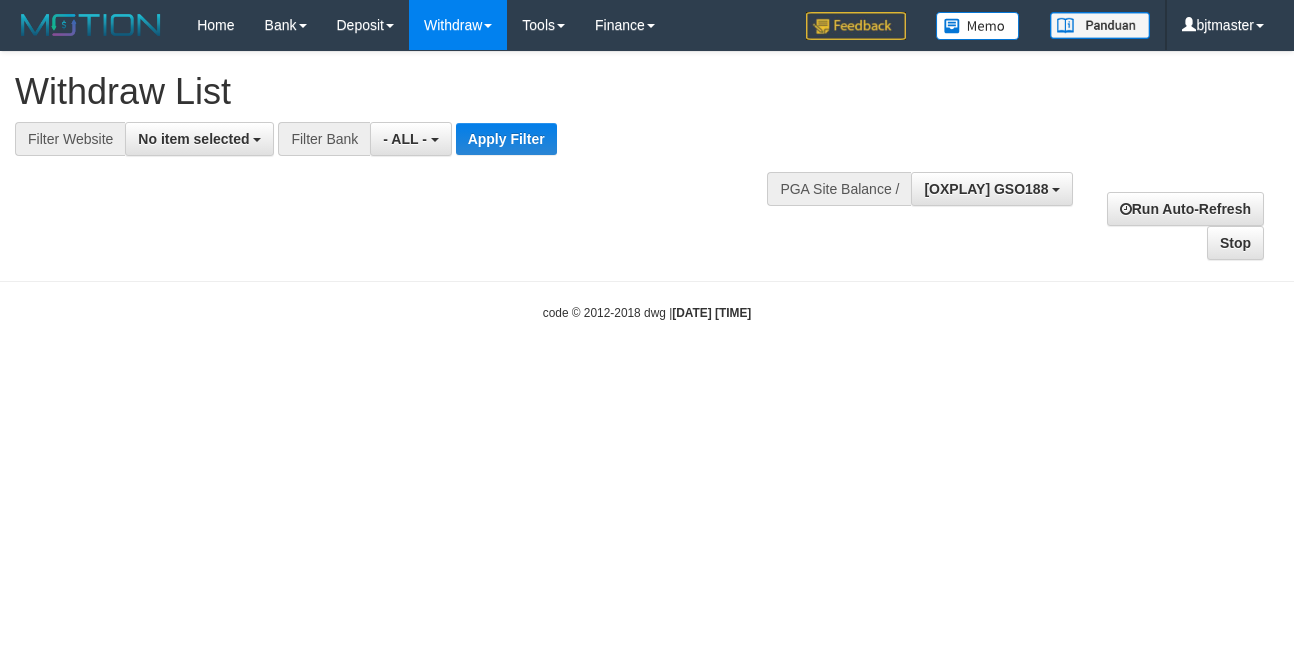 select 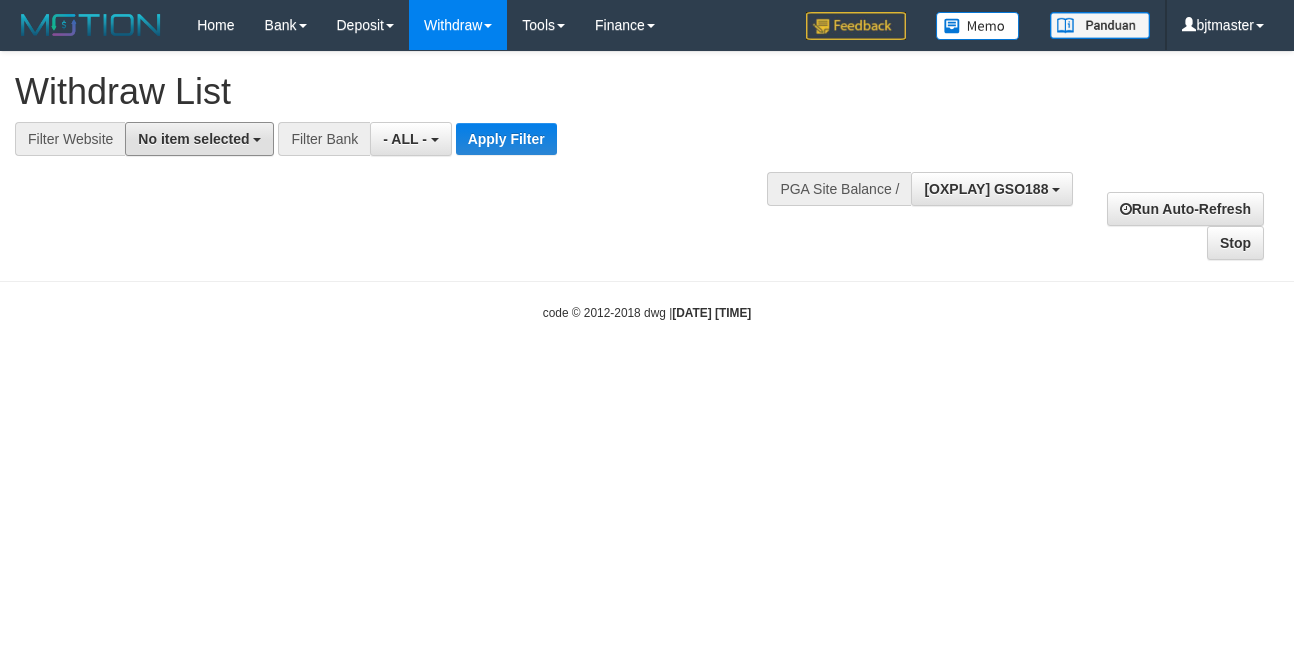 scroll, scrollTop: 0, scrollLeft: 0, axis: both 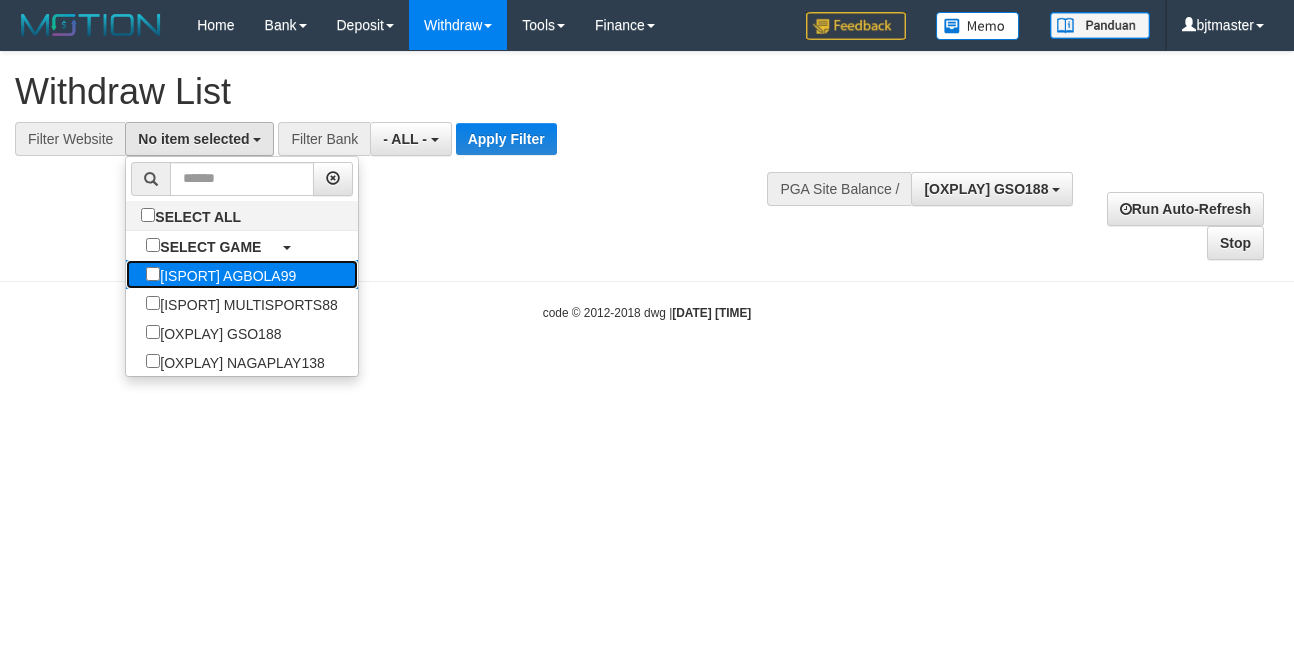 click on "[ISPORT] AGBOLA99" at bounding box center (221, 274) 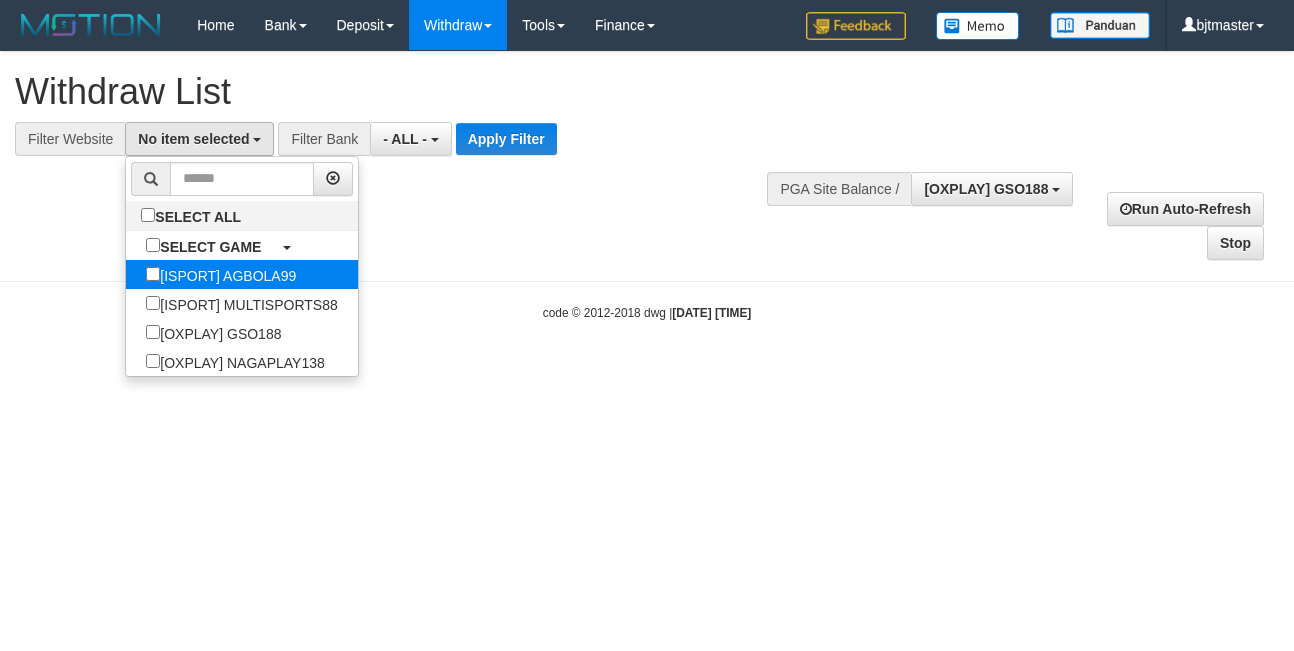 select on "****" 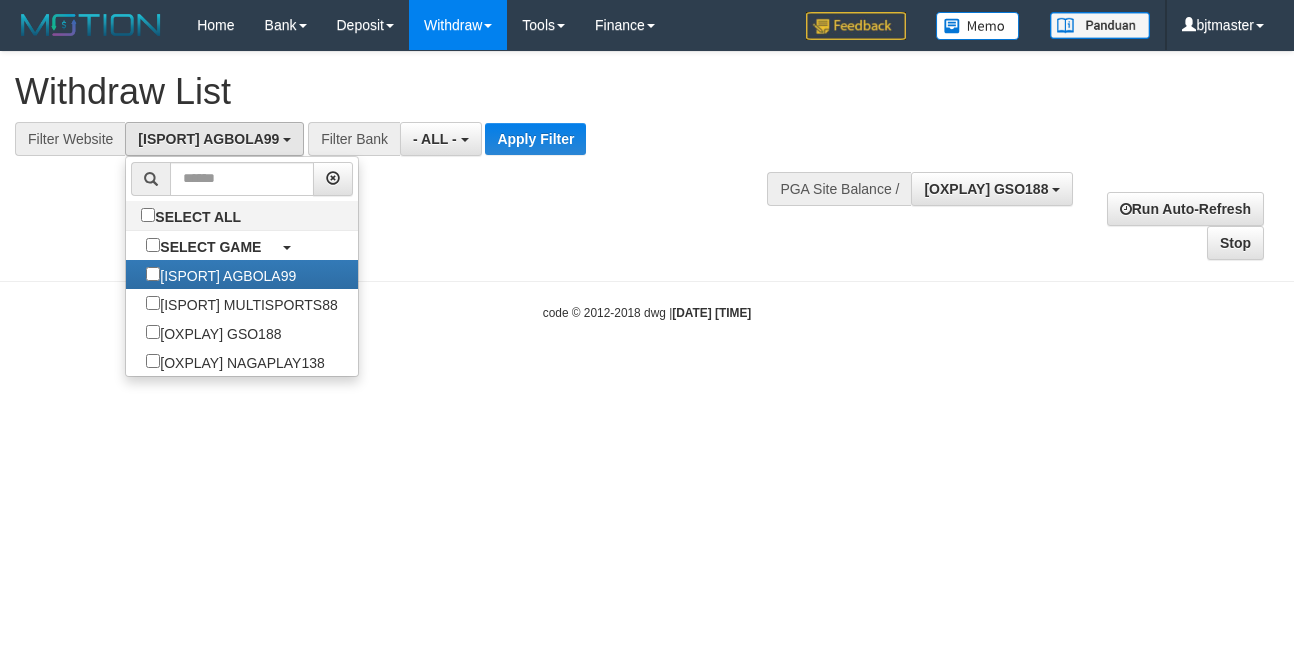 scroll, scrollTop: 17, scrollLeft: 0, axis: vertical 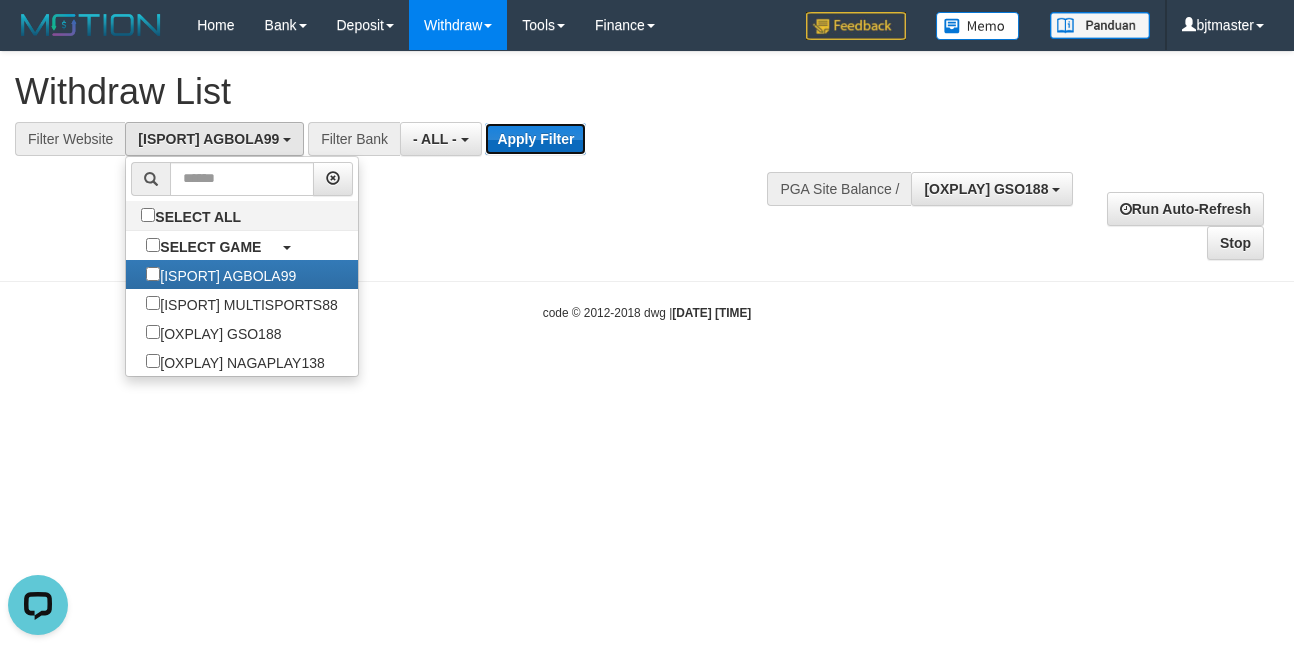 click on "Apply Filter" at bounding box center [535, 139] 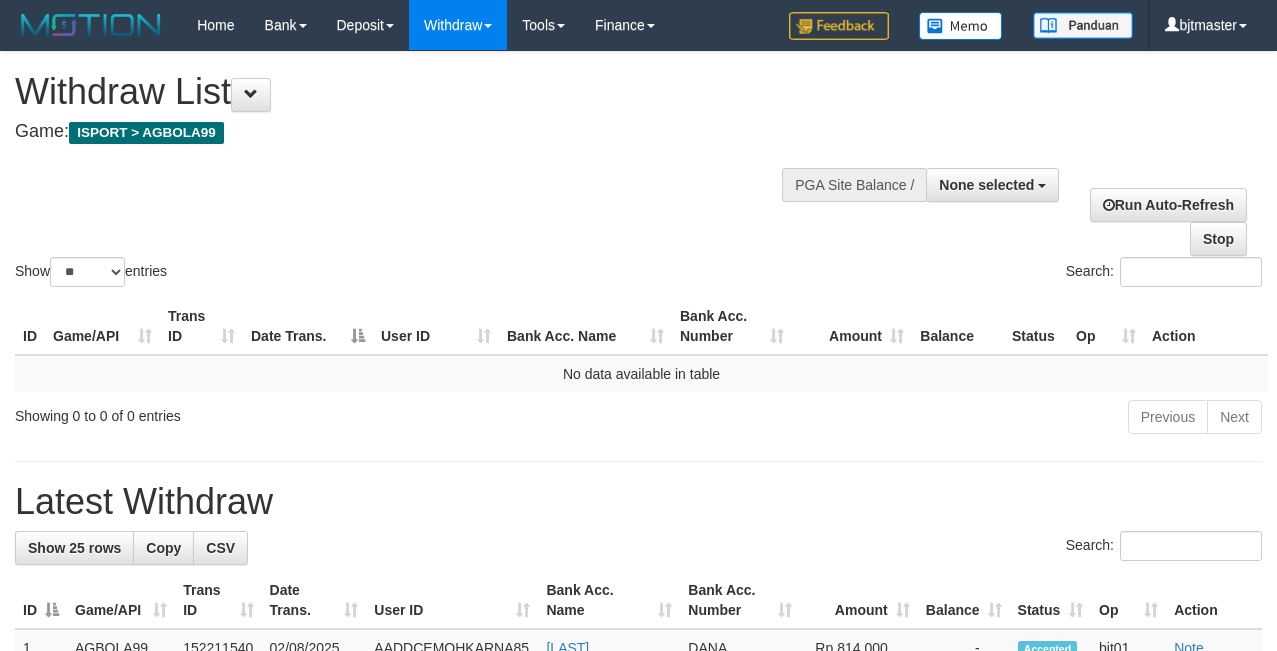 select 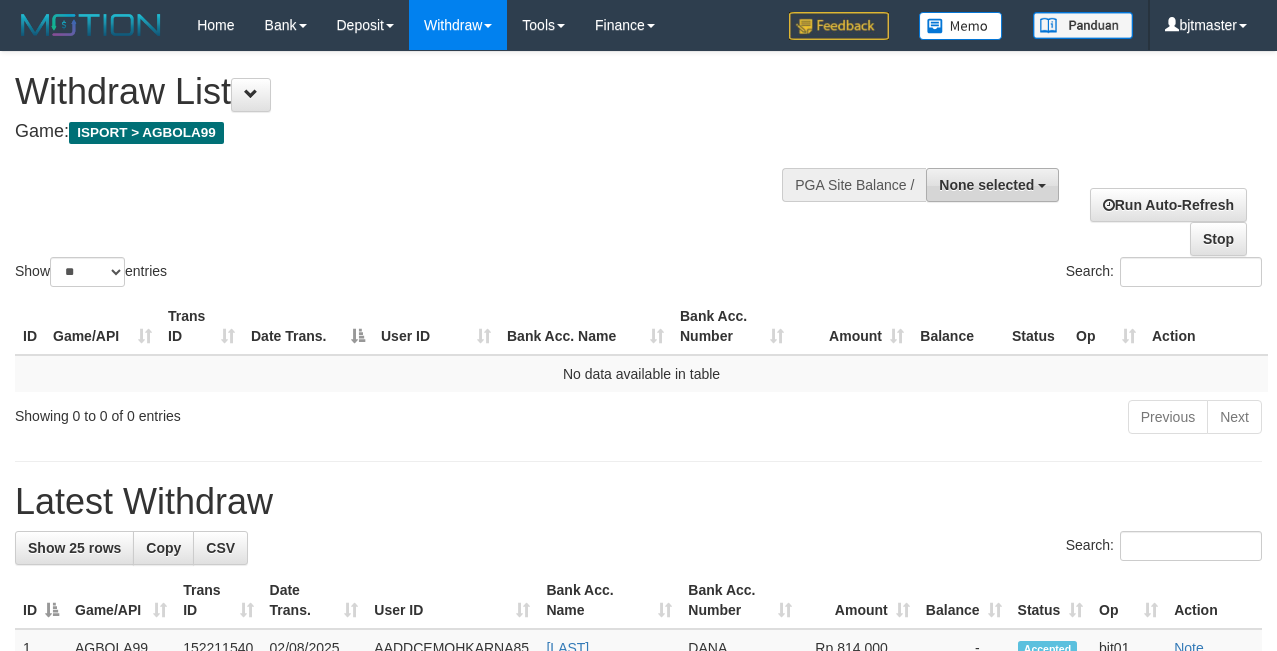 scroll, scrollTop: 0, scrollLeft: 0, axis: both 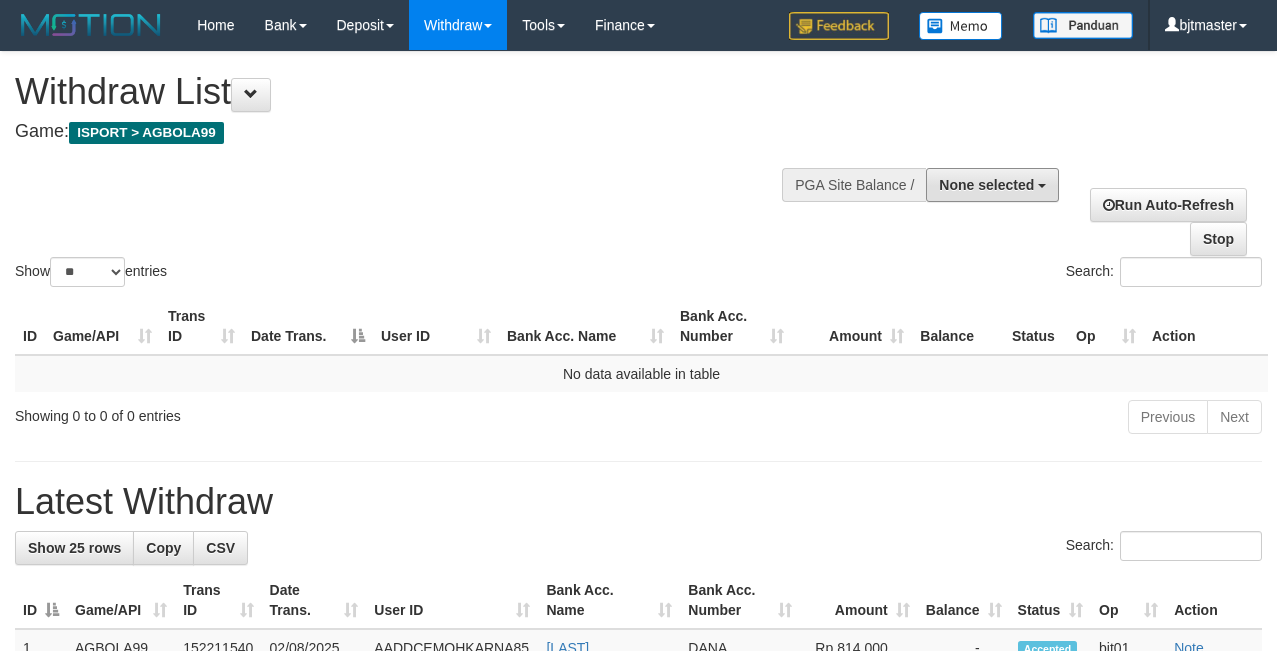 drag, startPoint x: 997, startPoint y: 192, endPoint x: 970, endPoint y: 245, distance: 59.48109 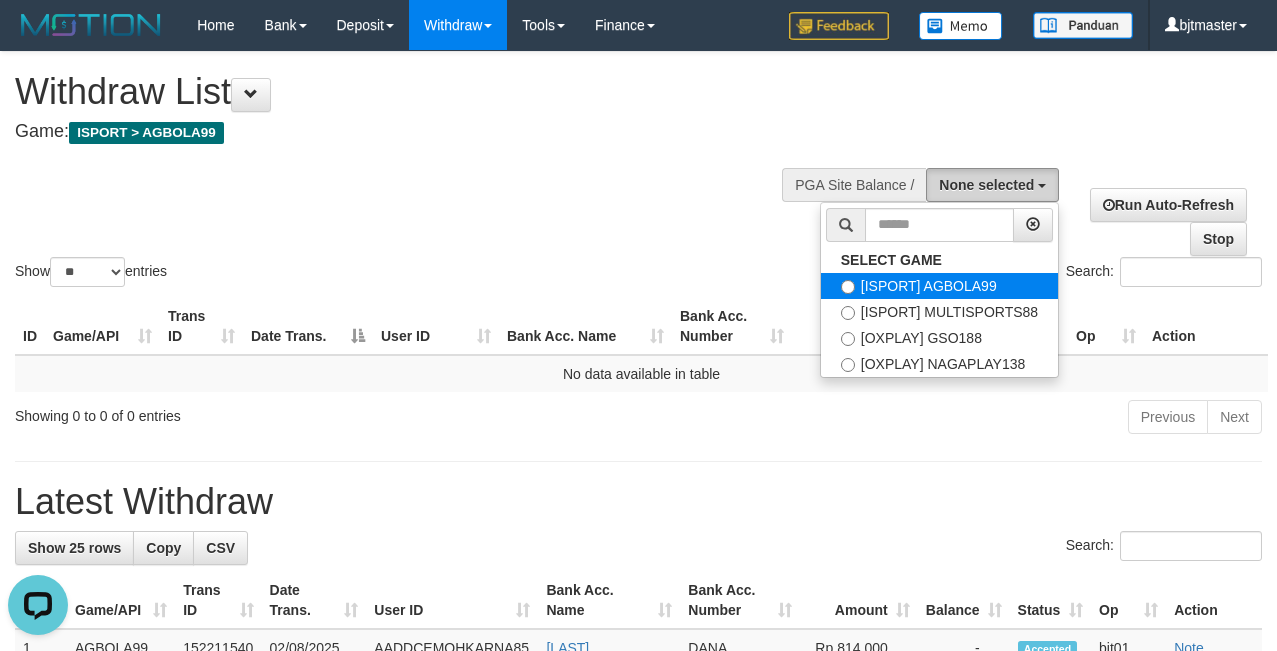 scroll, scrollTop: 0, scrollLeft: 0, axis: both 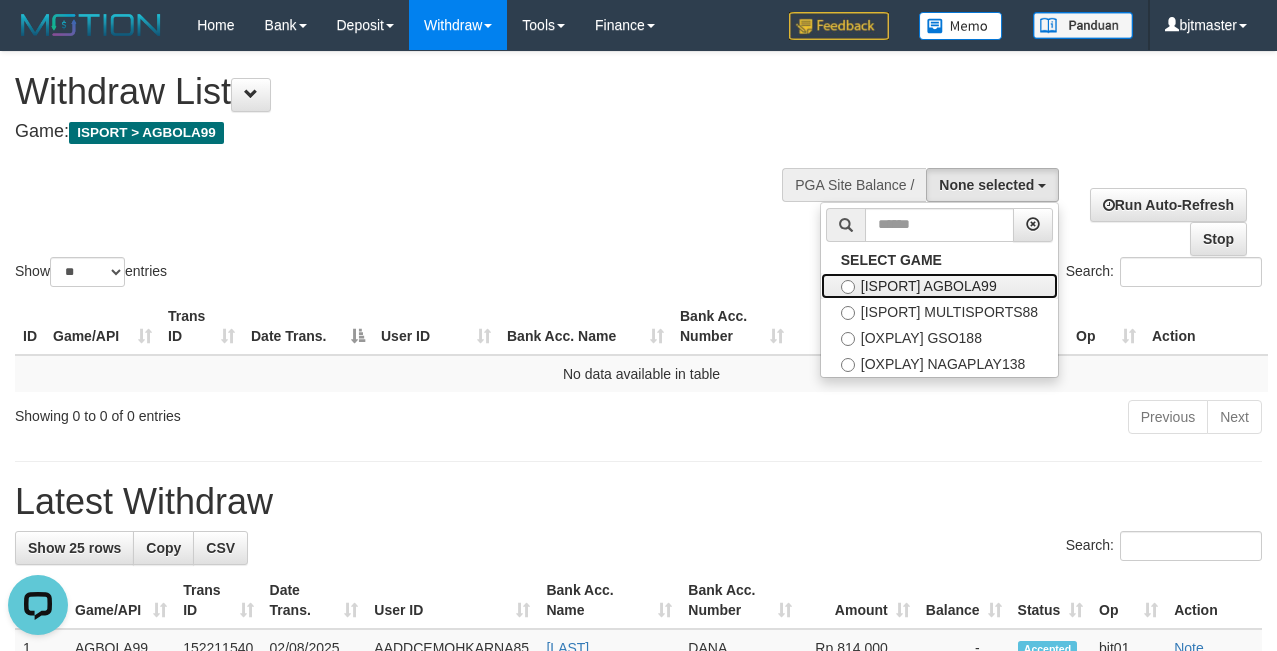 drag, startPoint x: 949, startPoint y: 282, endPoint x: 994, endPoint y: 263, distance: 48.8467 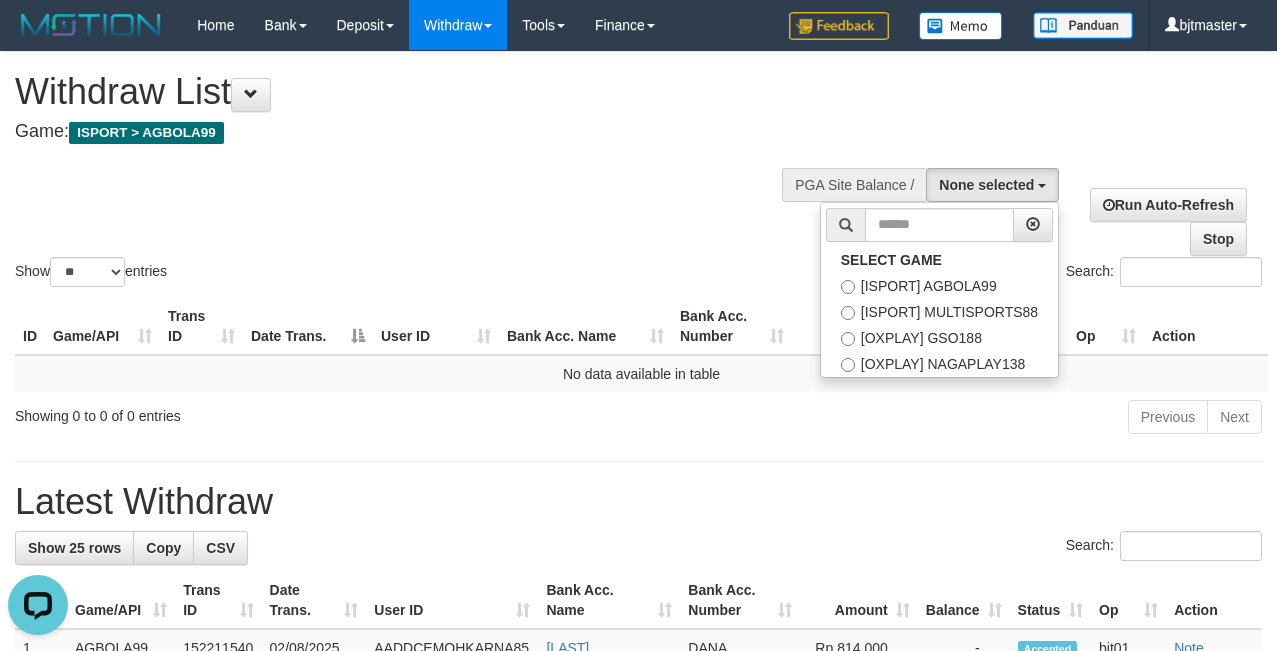 select on "****" 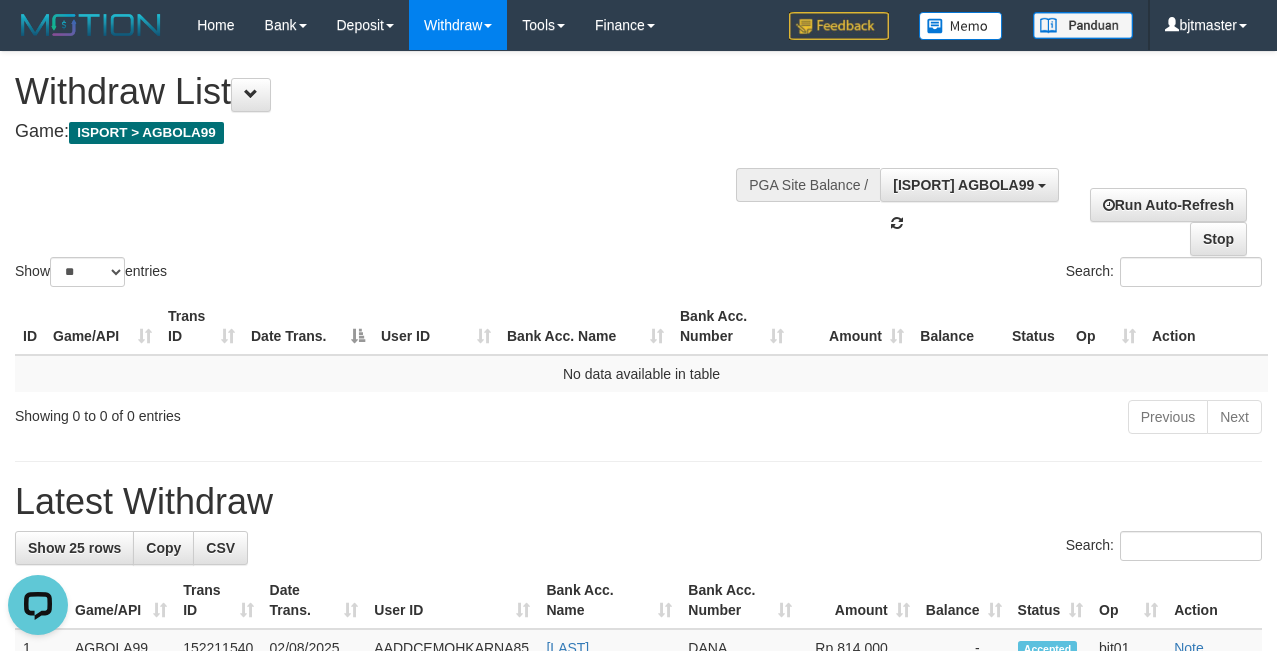 scroll, scrollTop: 17, scrollLeft: 0, axis: vertical 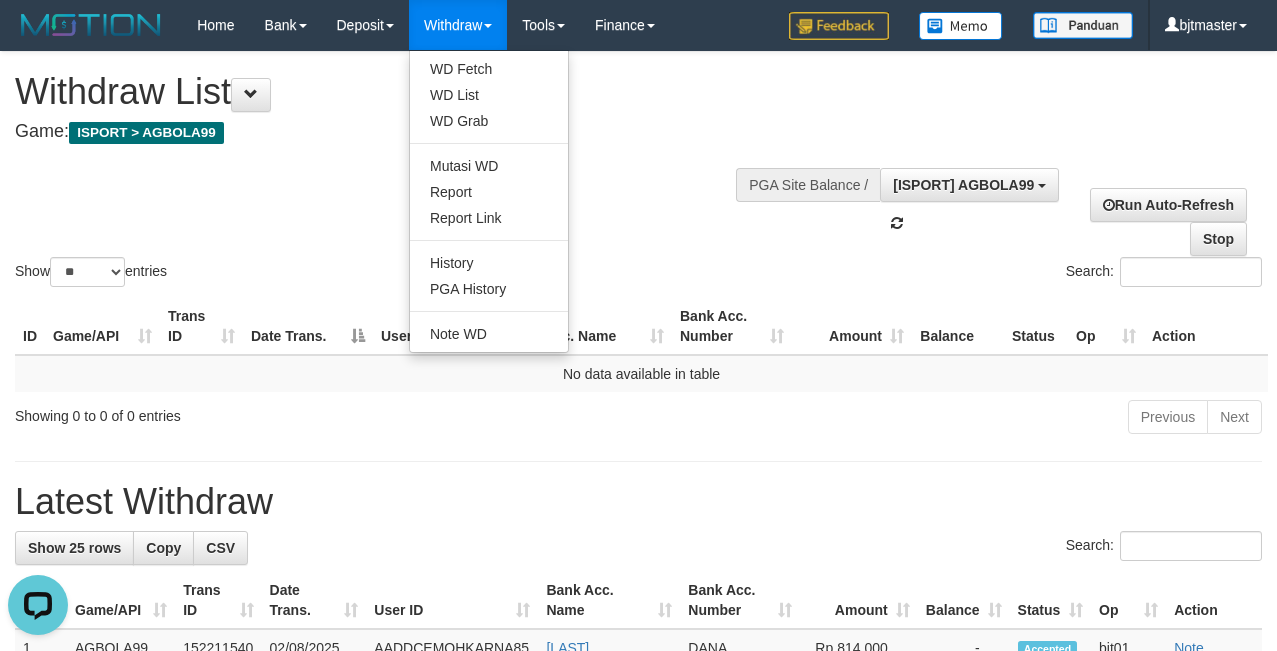 click on "Withdraw" at bounding box center (458, 25) 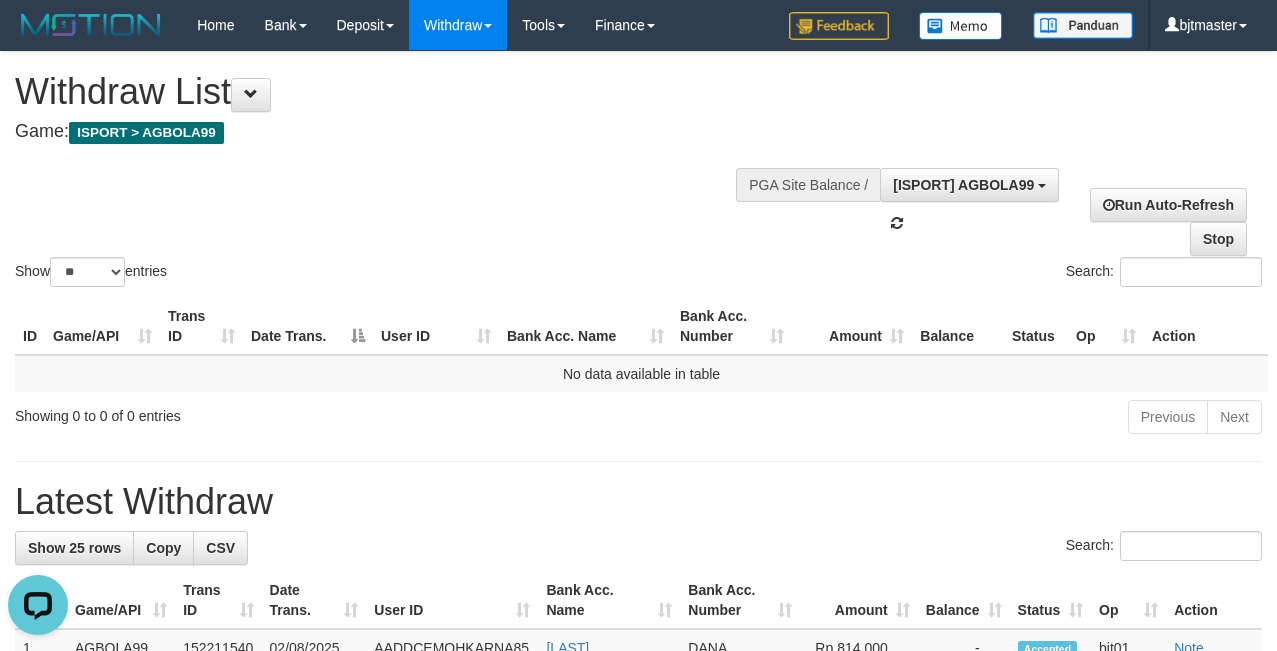 click on "Withdraw" at bounding box center (458, 25) 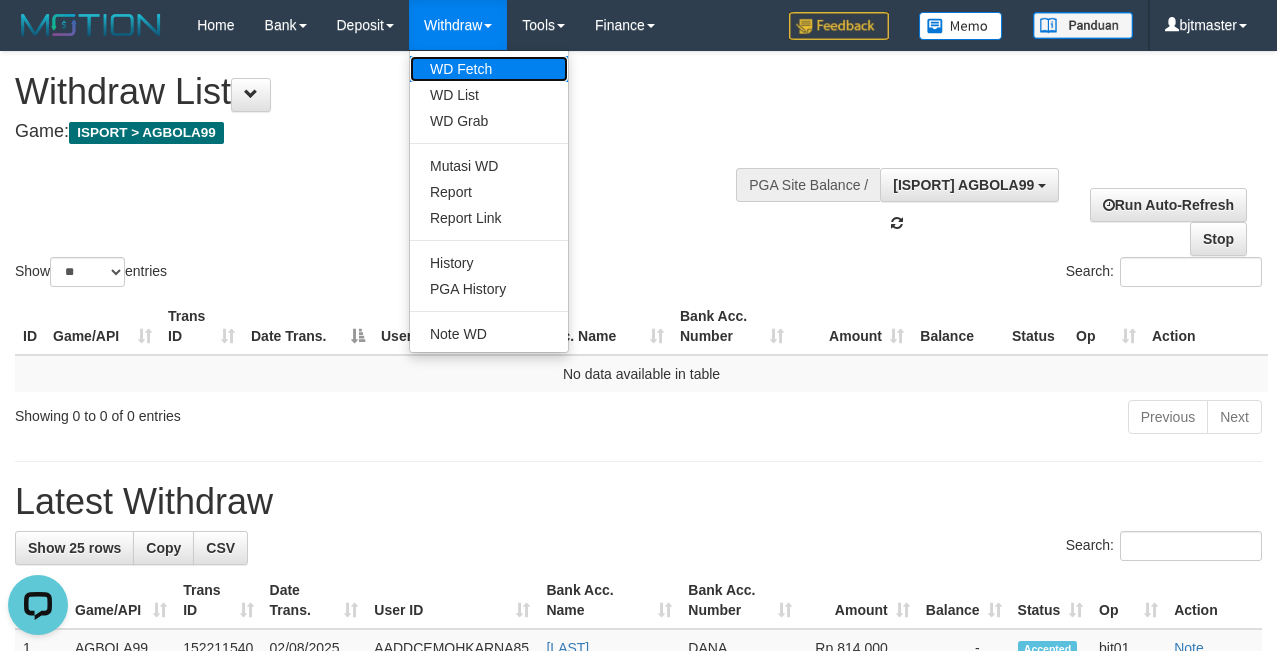 click on "WD Fetch" at bounding box center [489, 69] 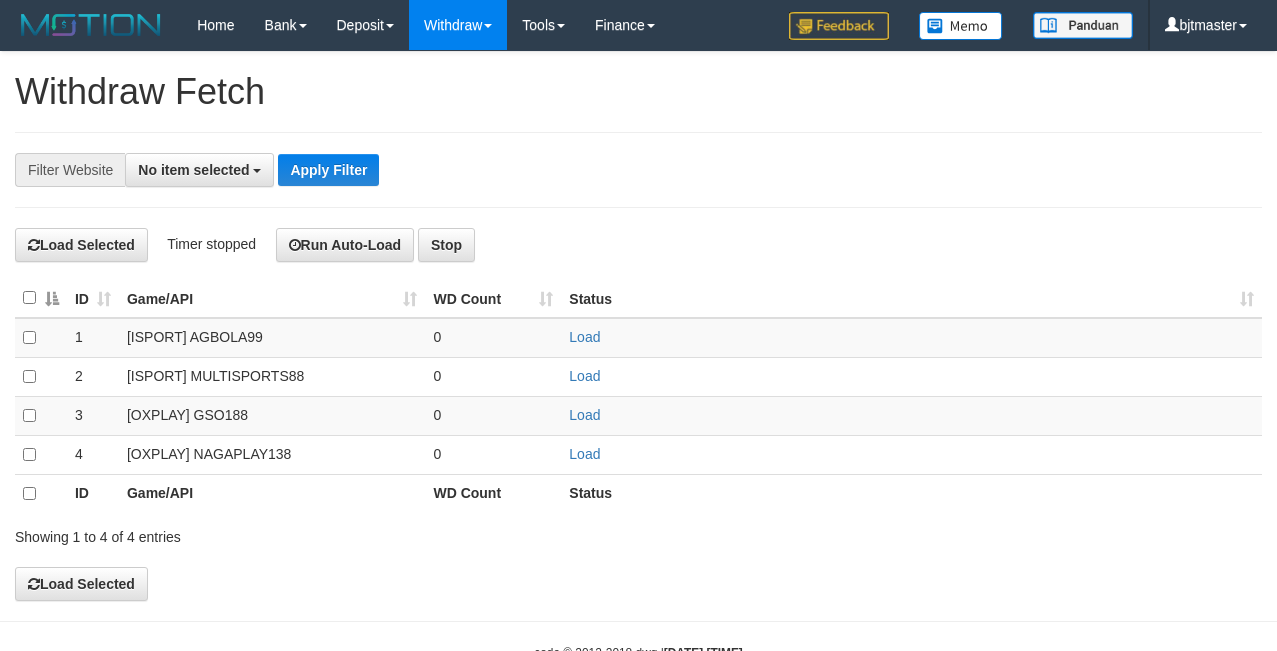select 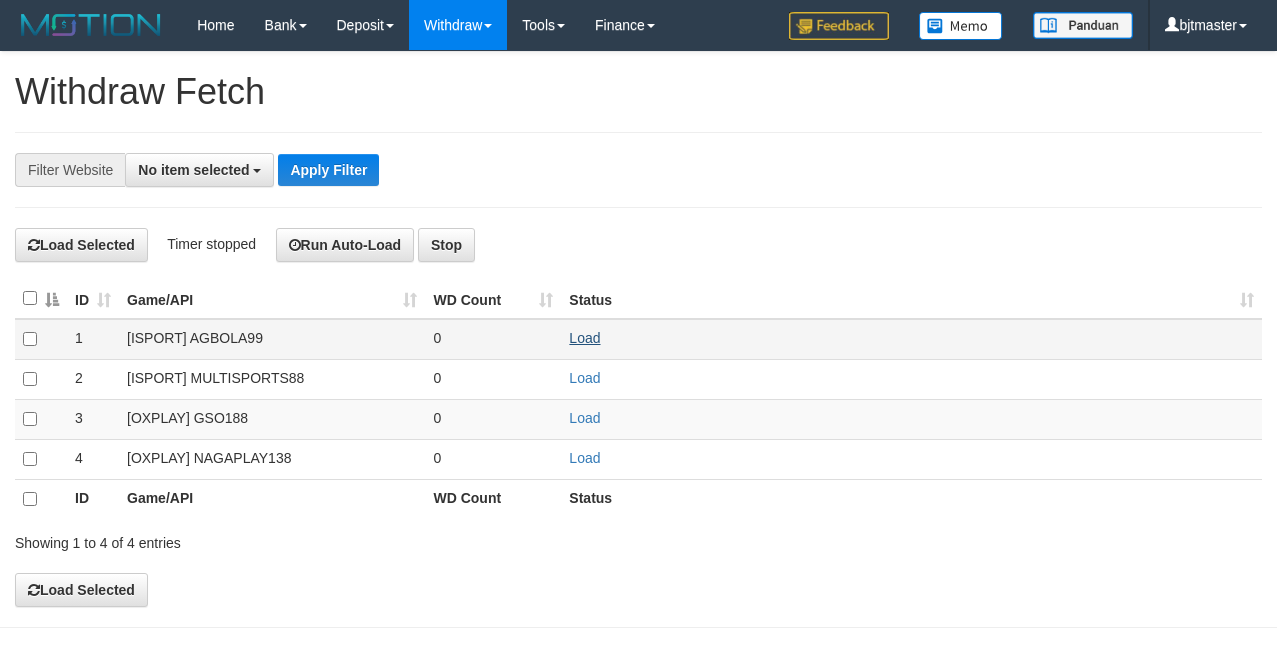 scroll, scrollTop: 0, scrollLeft: 0, axis: both 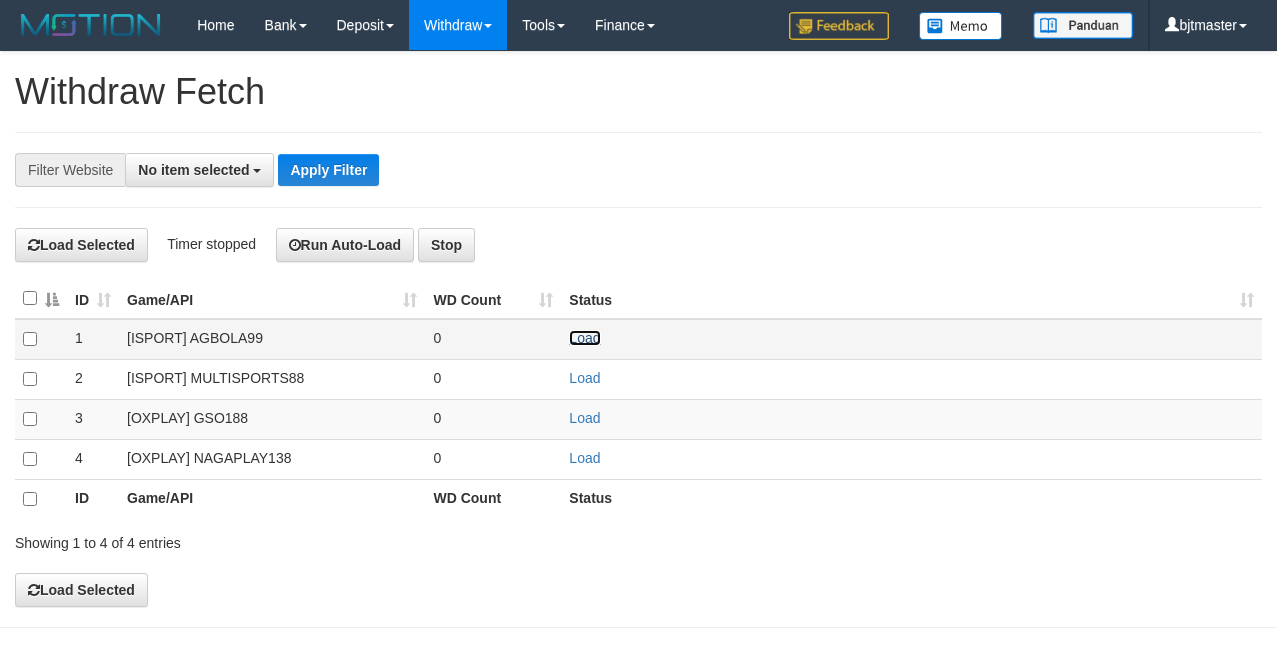 click on "Load" at bounding box center (584, 338) 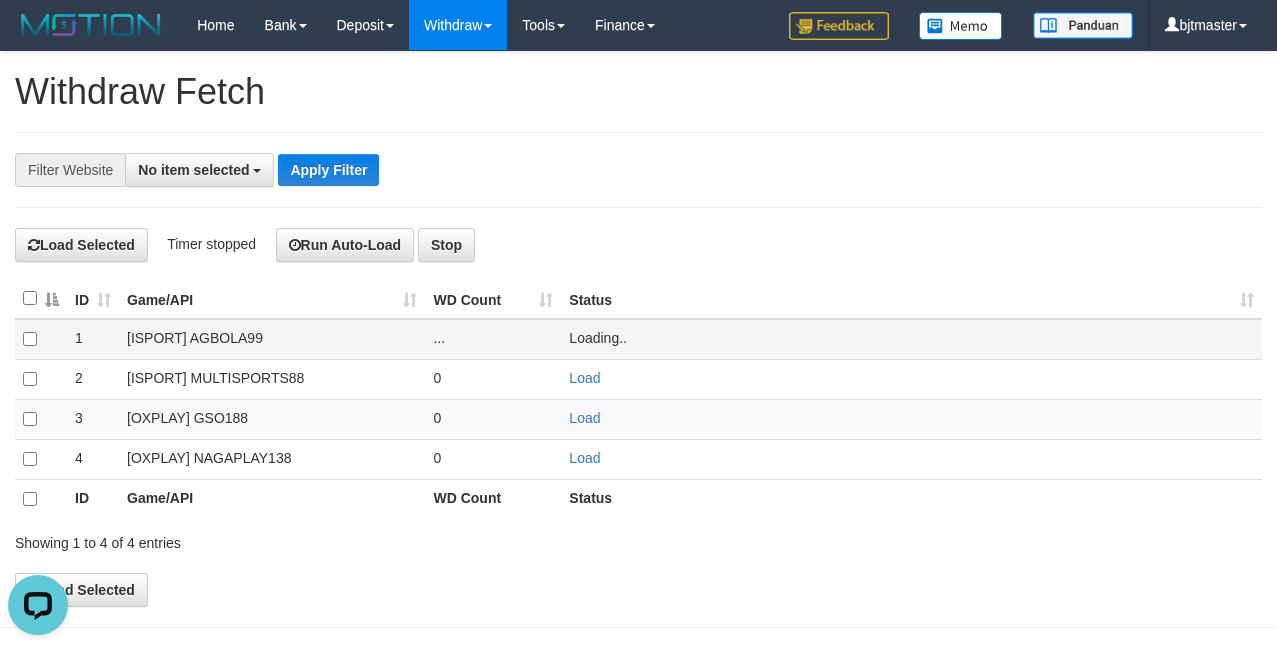 scroll, scrollTop: 0, scrollLeft: 0, axis: both 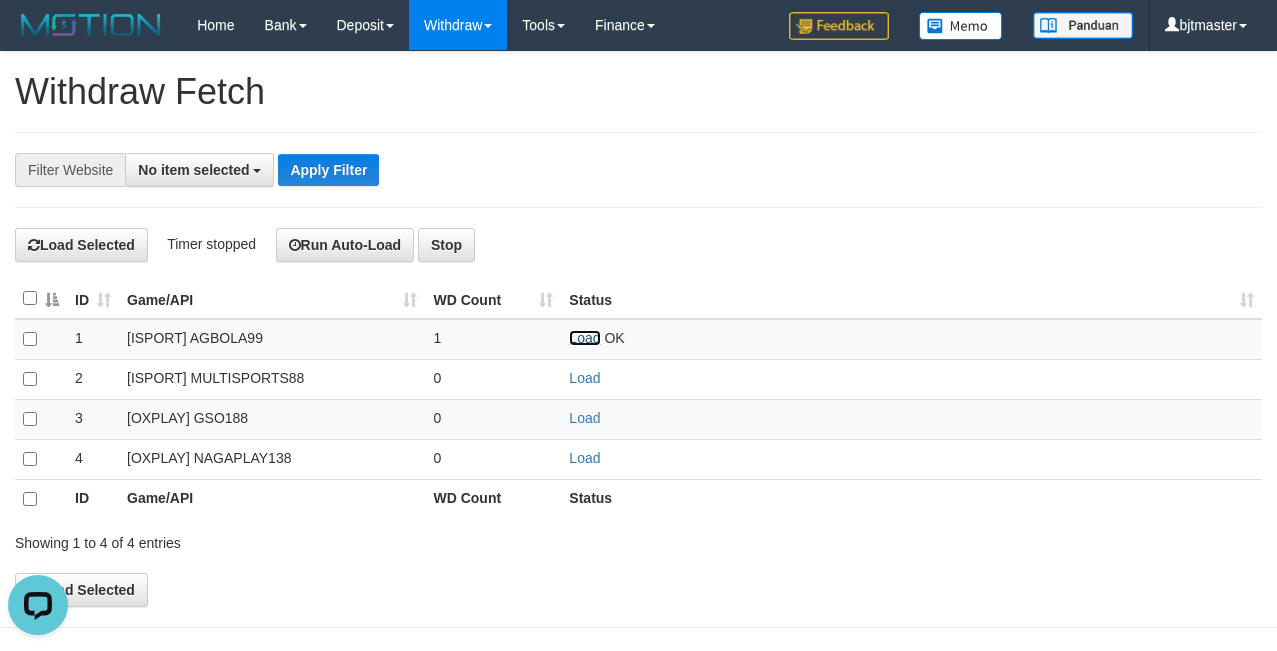 click on "Load" at bounding box center (584, 338) 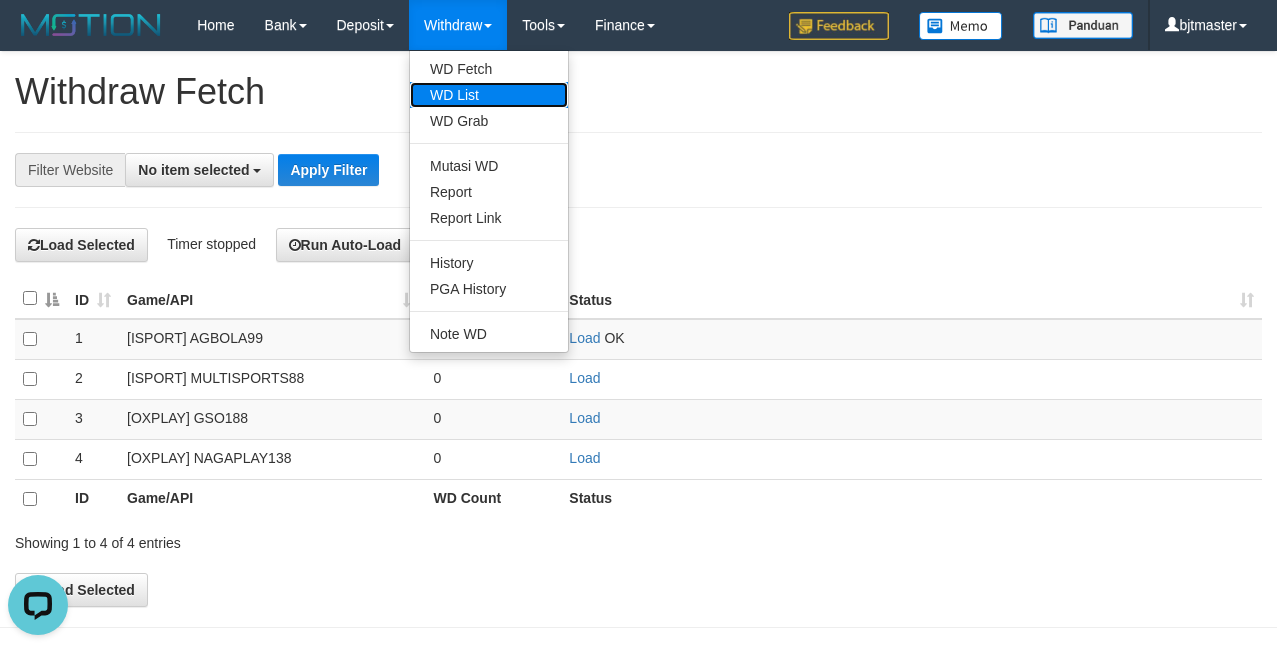 click on "WD List" at bounding box center (489, 95) 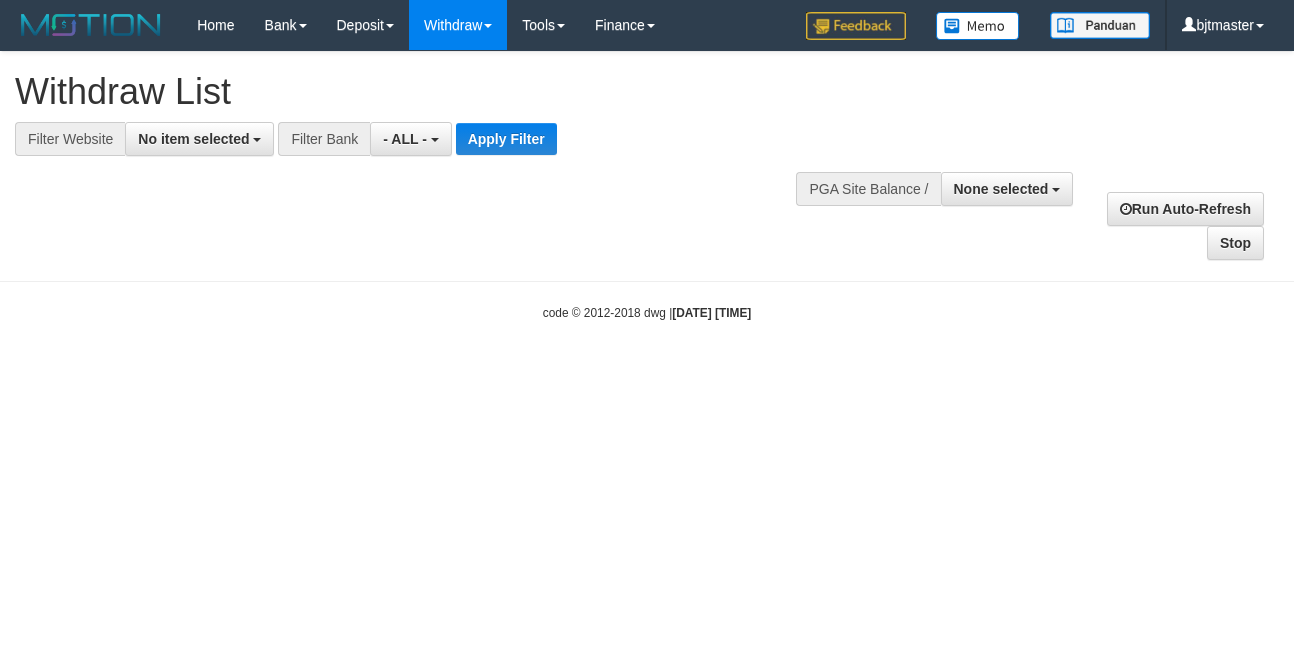 select 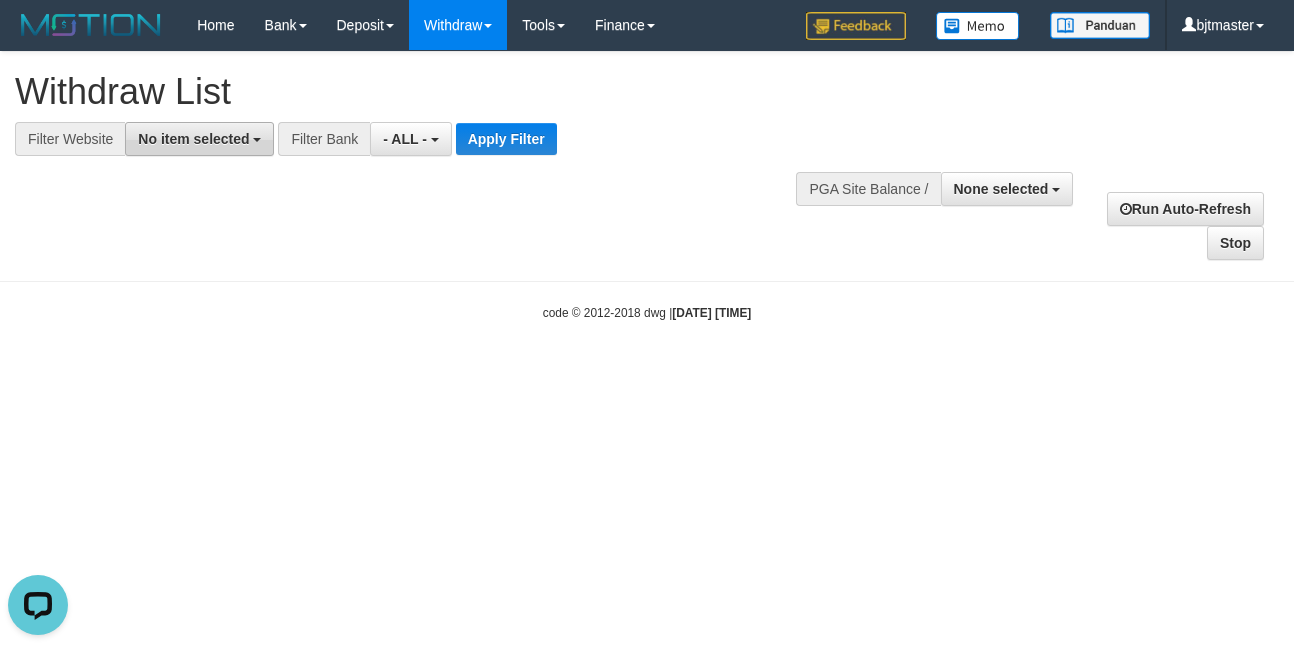 scroll, scrollTop: 0, scrollLeft: 0, axis: both 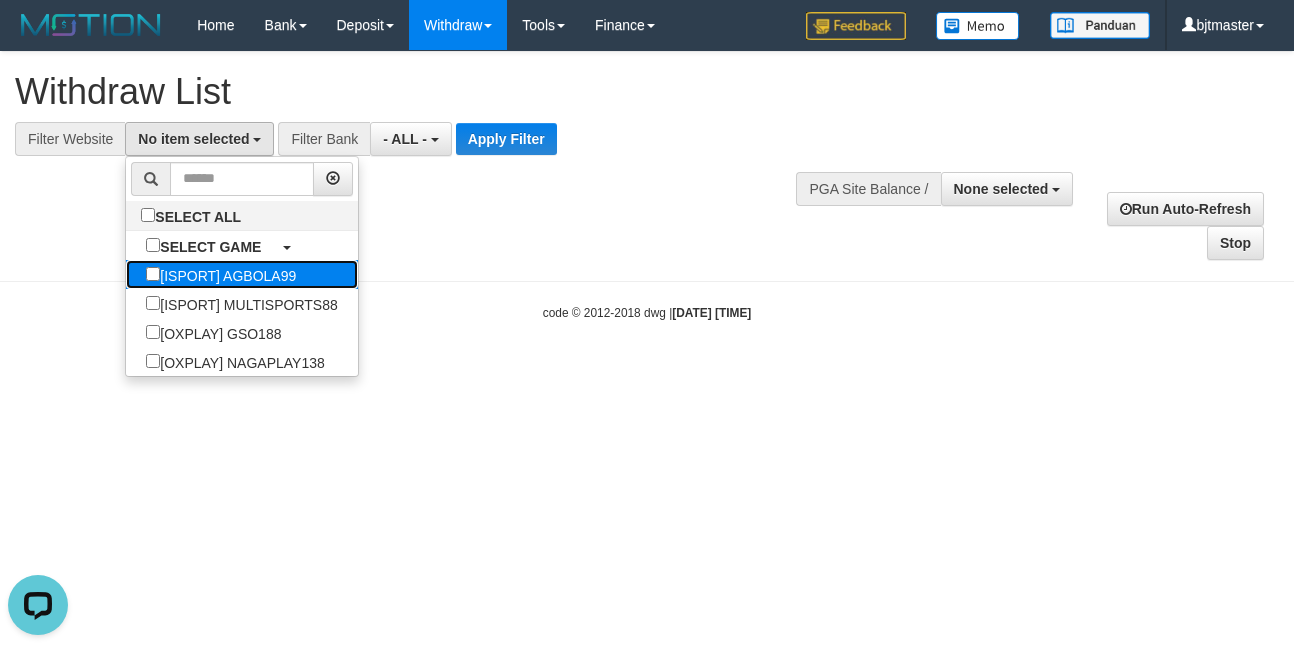 click on "[ISPORT] AGBOLA99" at bounding box center (221, 274) 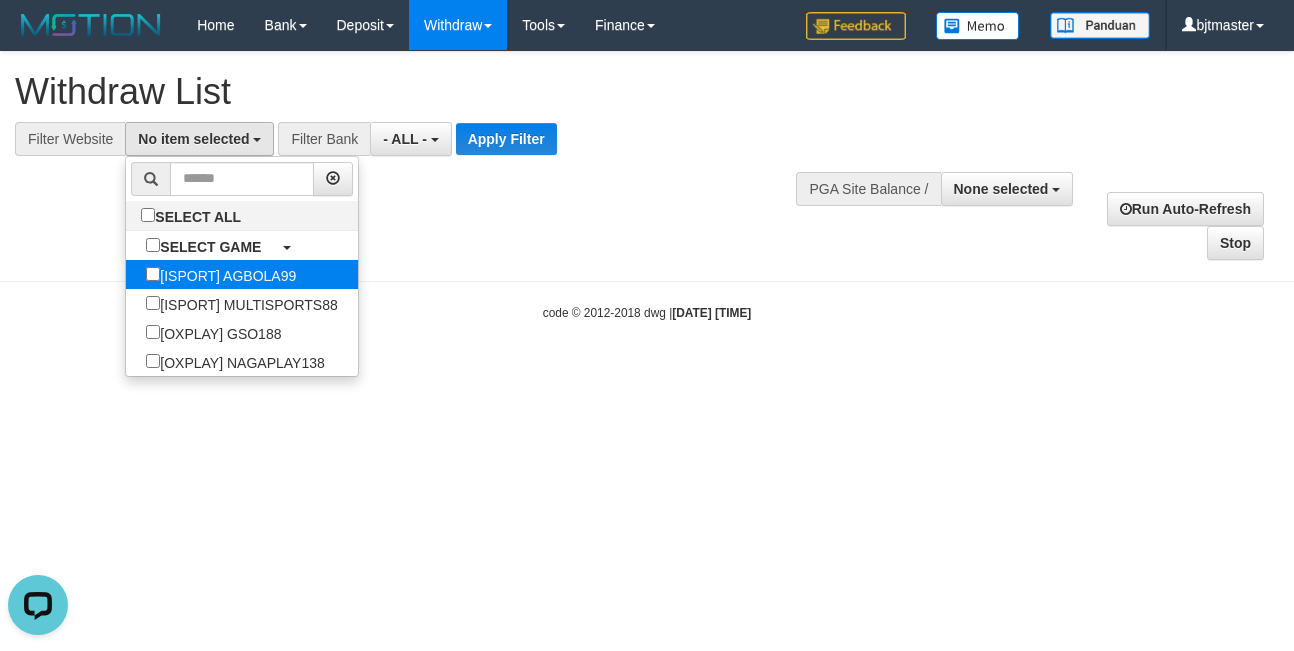 select on "****" 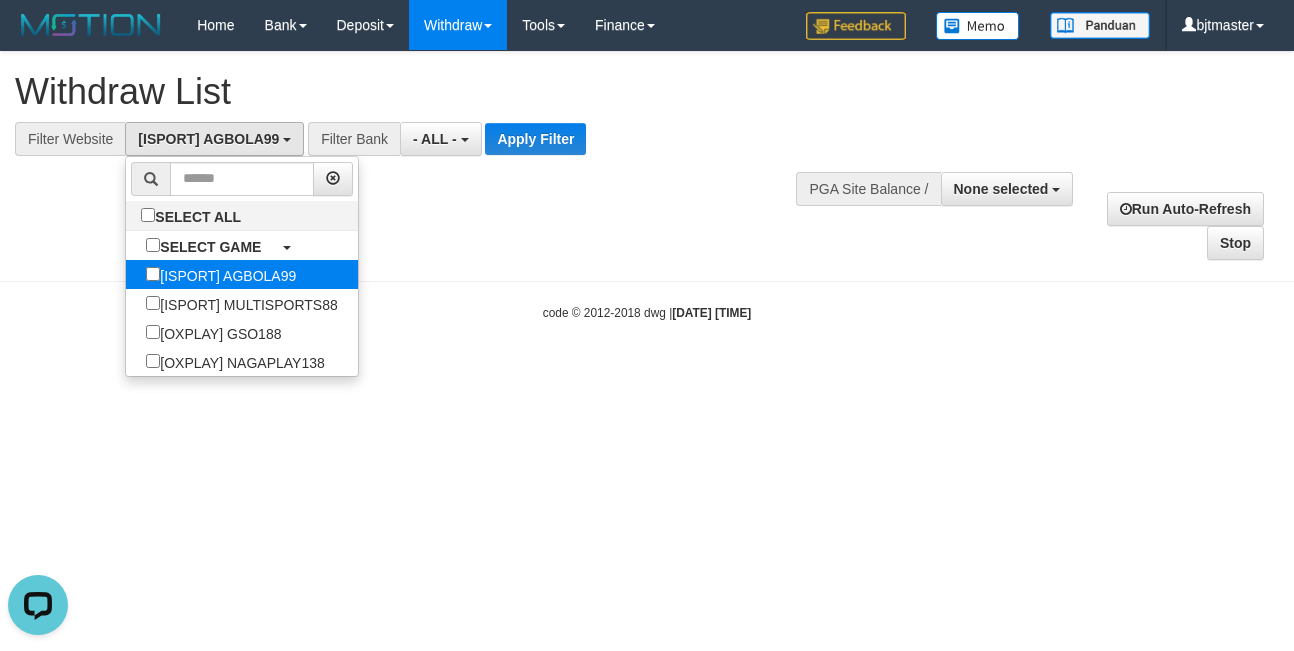 scroll, scrollTop: 17, scrollLeft: 0, axis: vertical 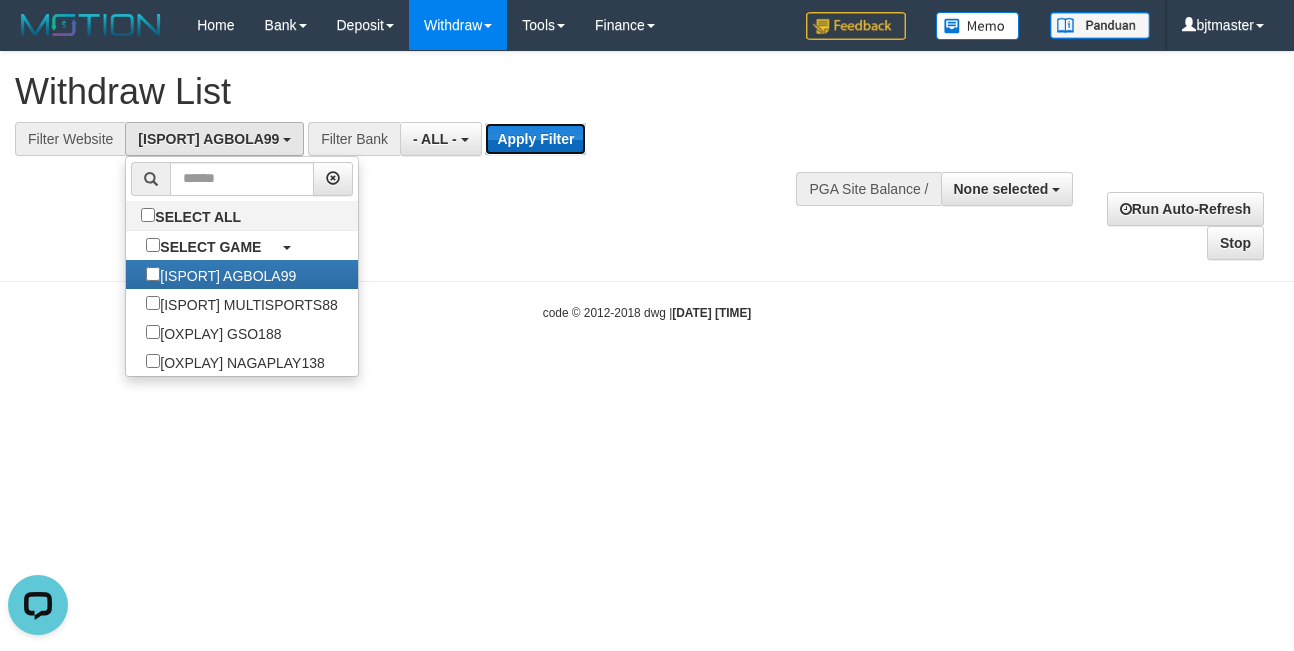 click on "Apply Filter" at bounding box center [535, 139] 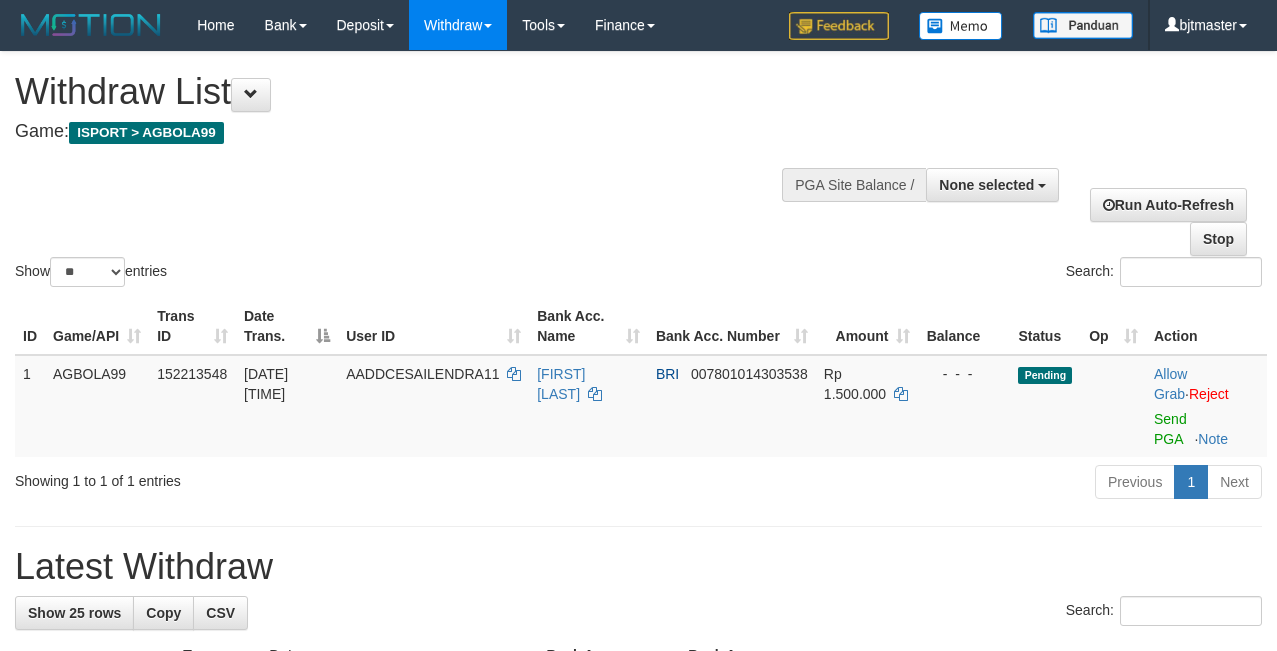 select 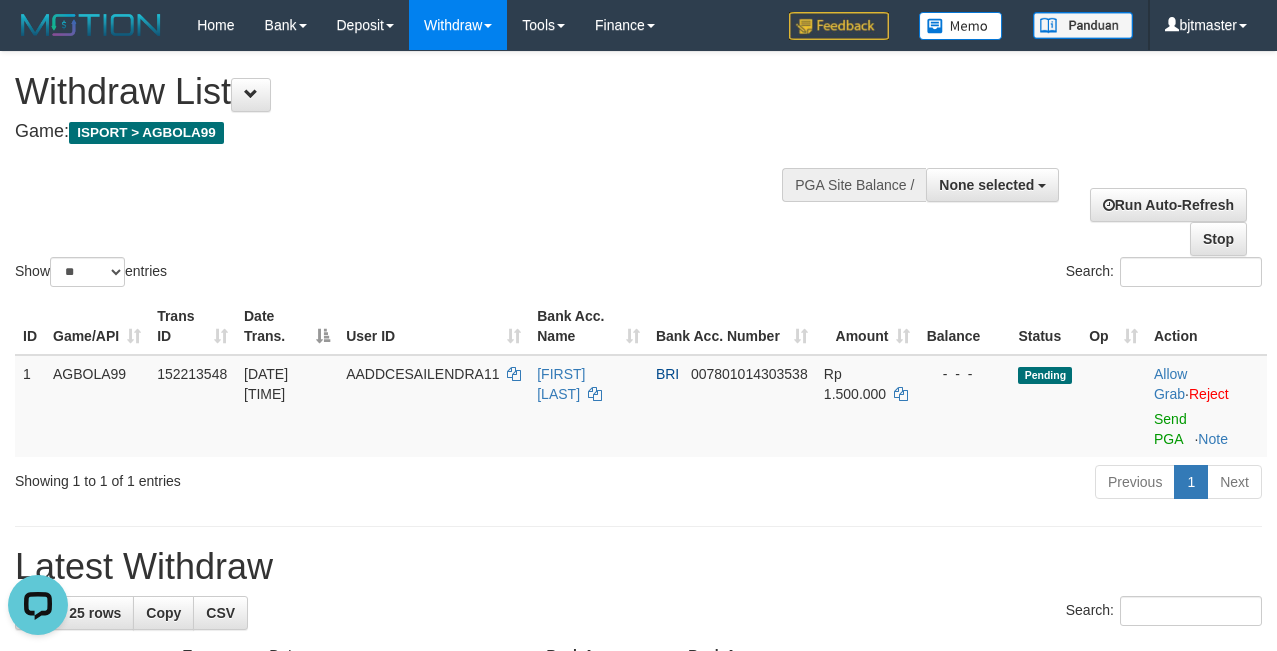scroll, scrollTop: 0, scrollLeft: 0, axis: both 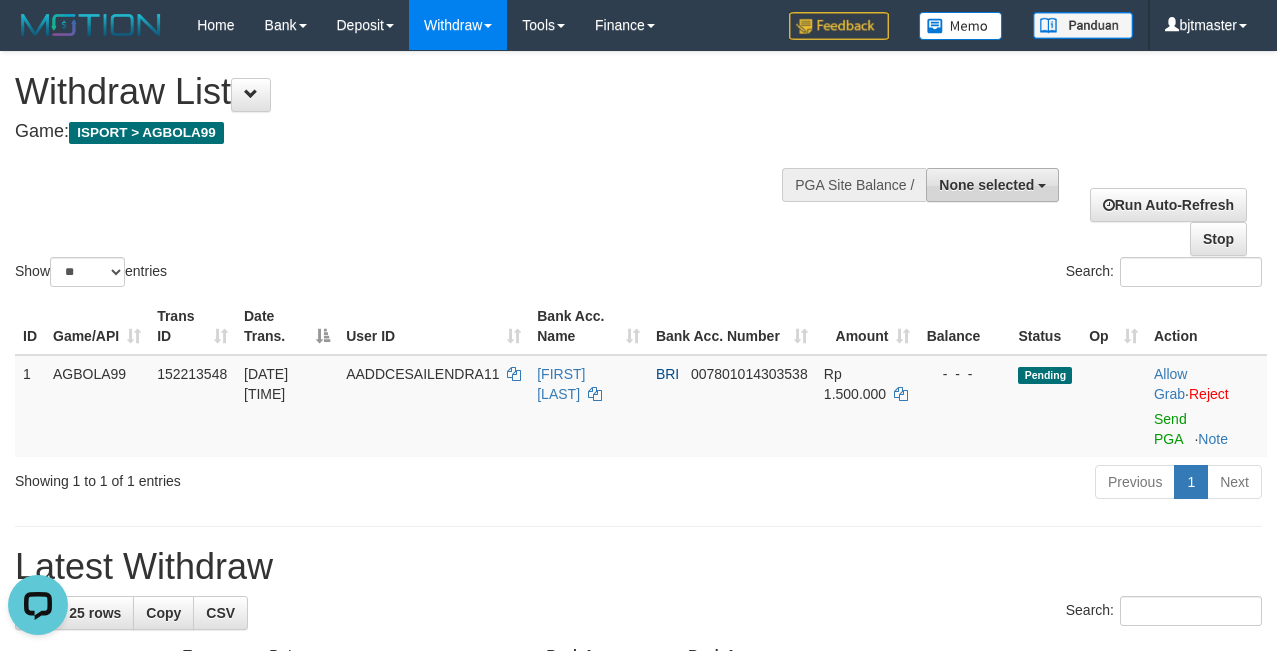 click on "None selected" at bounding box center [992, 185] 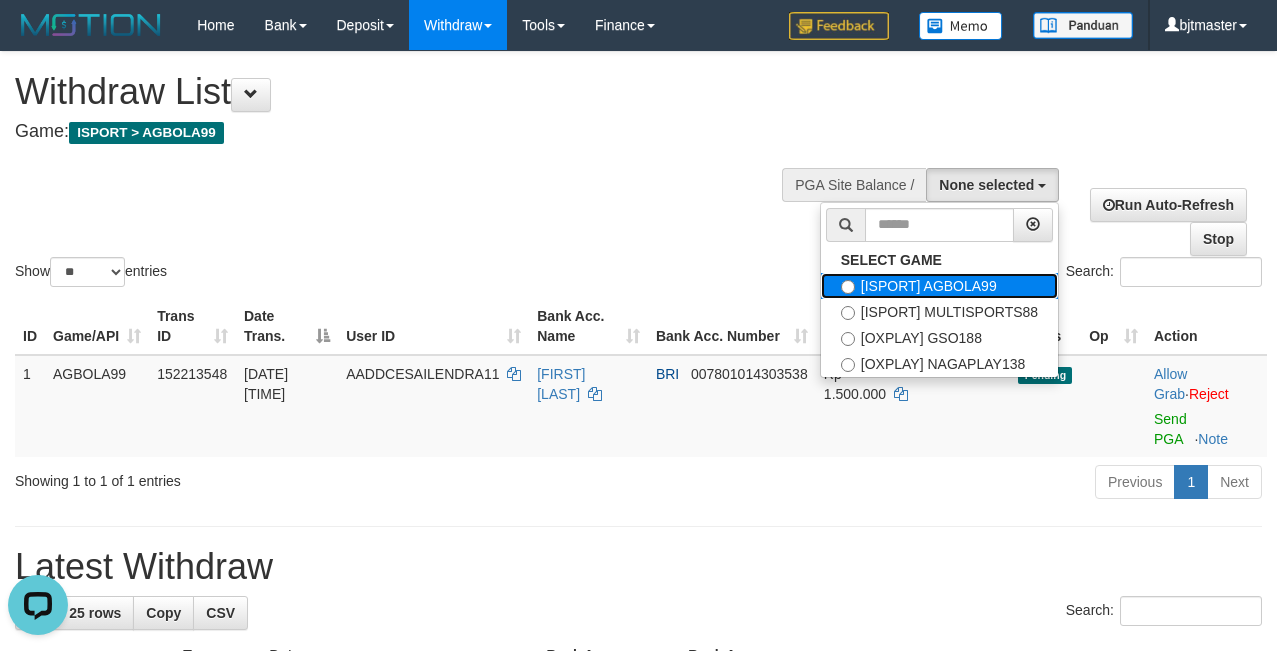 click on "[ISPORT] AGBOLA99" at bounding box center [939, 286] 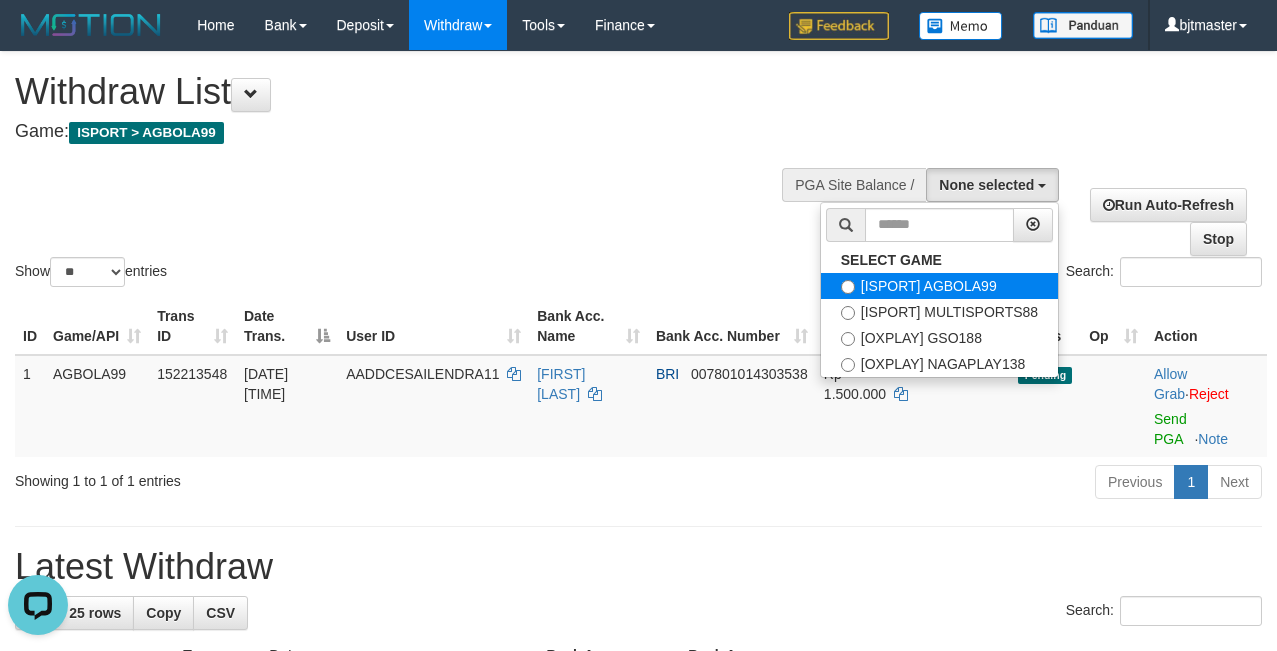select on "****" 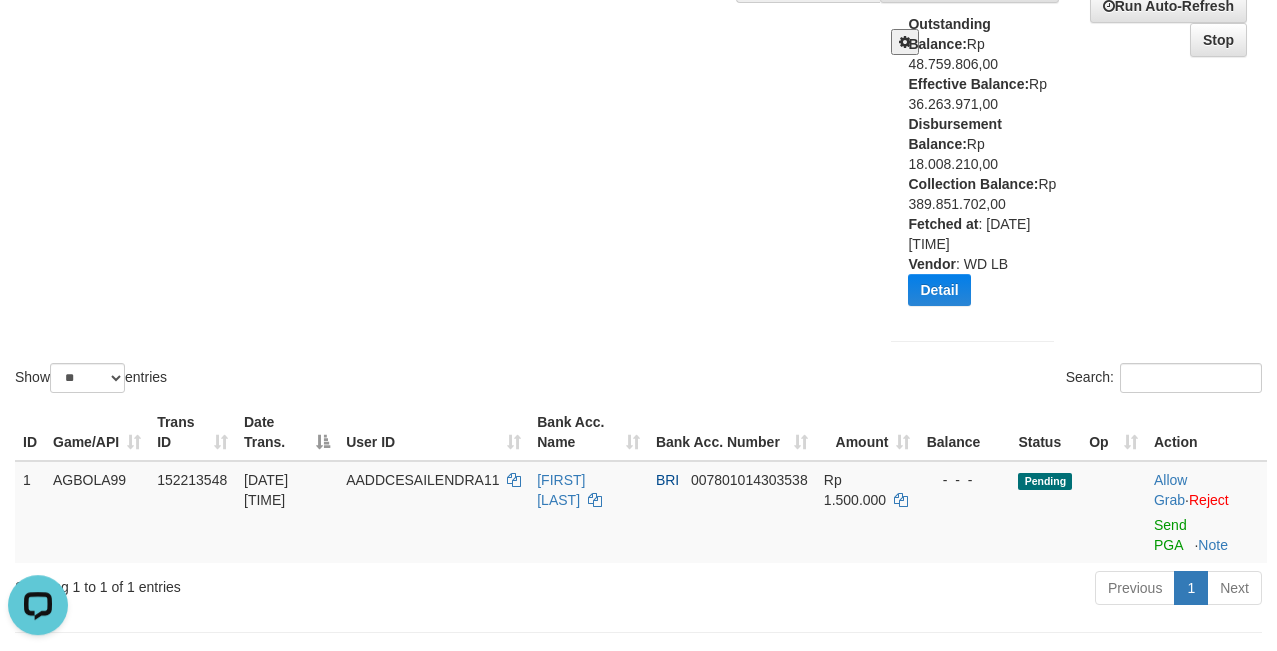 scroll, scrollTop: 306, scrollLeft: 0, axis: vertical 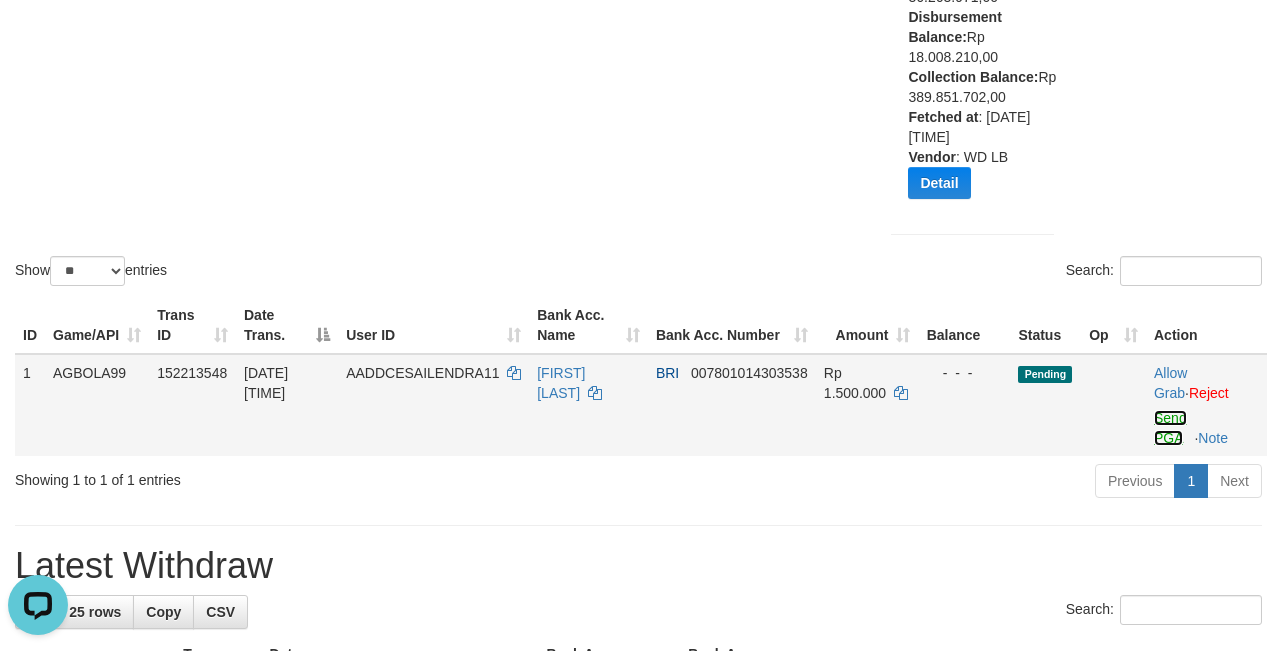 click on "Send PGA" at bounding box center (1170, 428) 